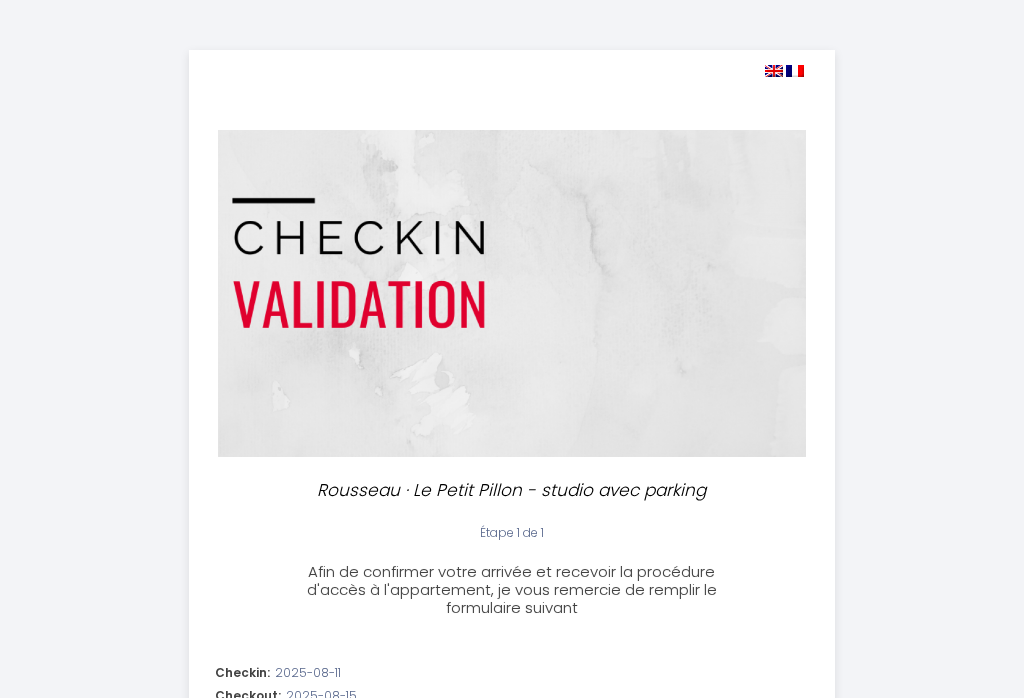 select 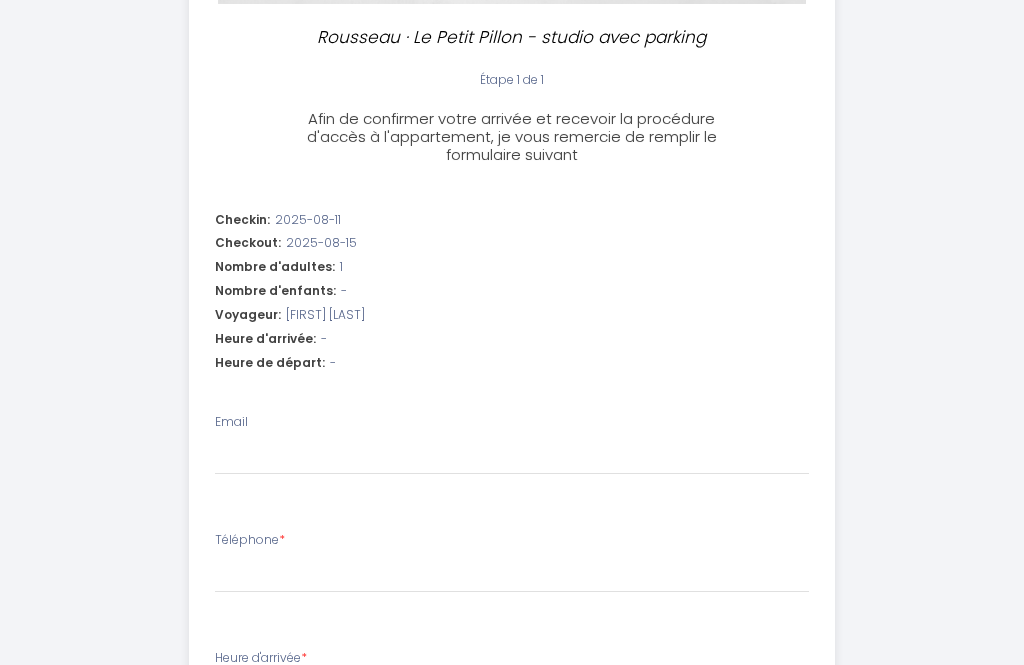 scroll, scrollTop: 452, scrollLeft: 0, axis: vertical 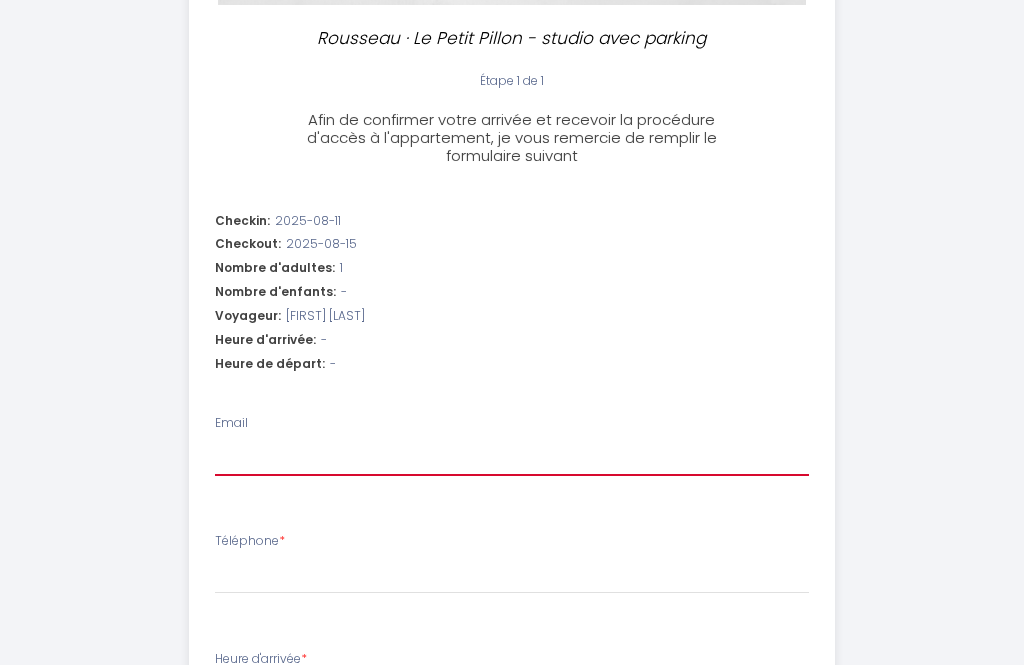 click on "Email" at bounding box center (512, 458) 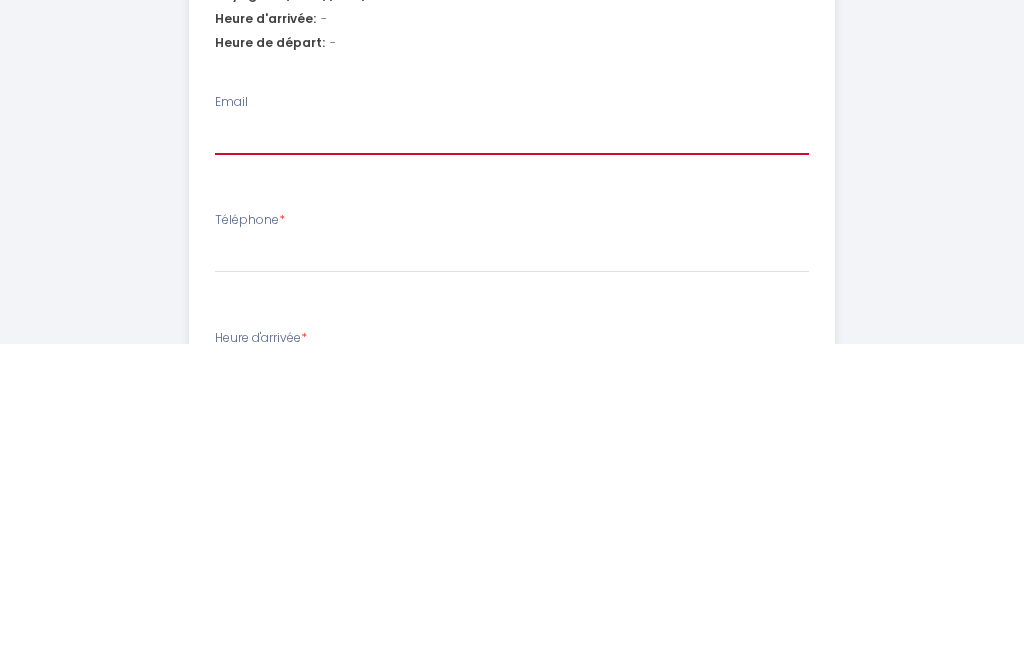 type on "v" 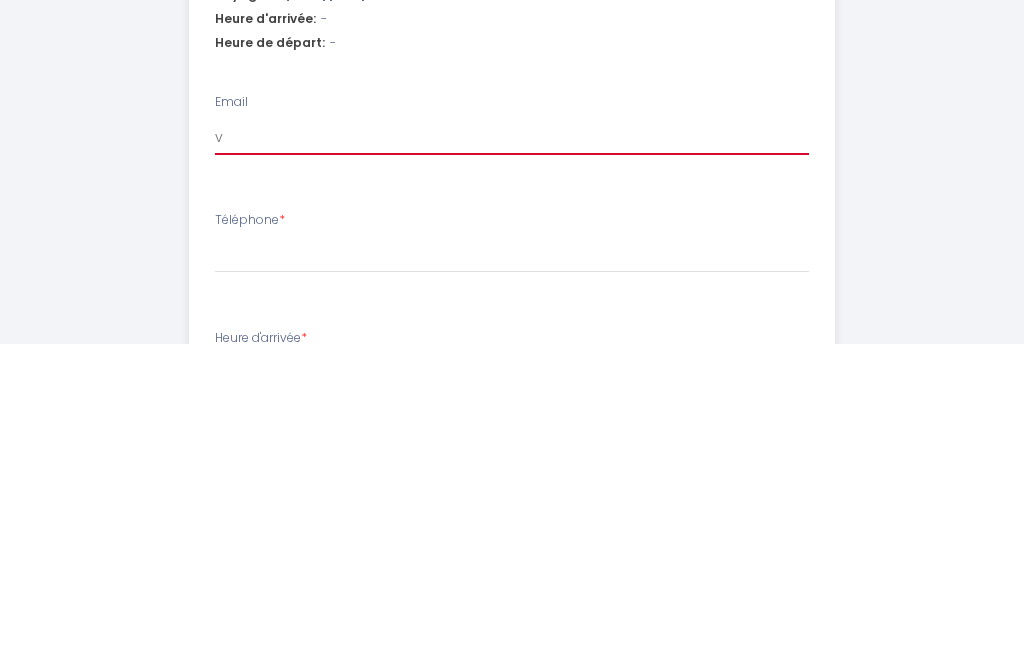 select 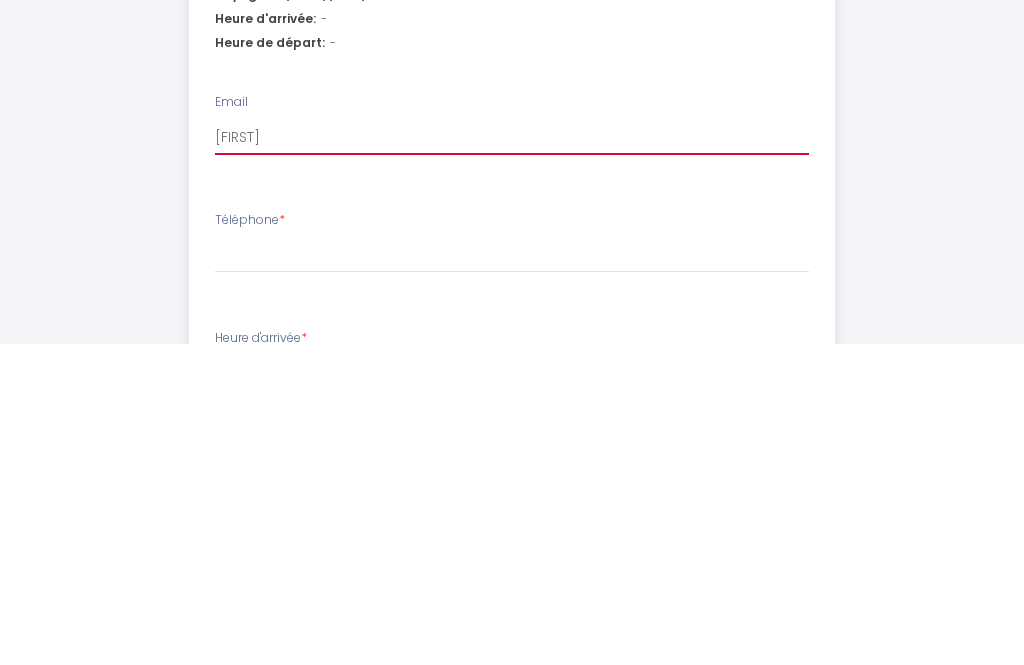 select 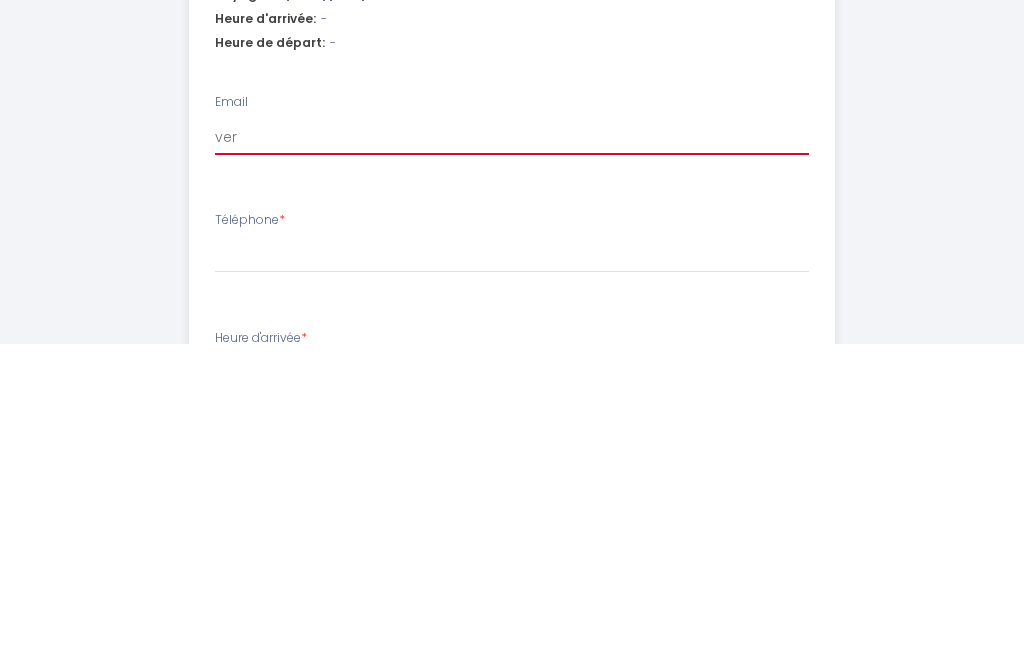 select 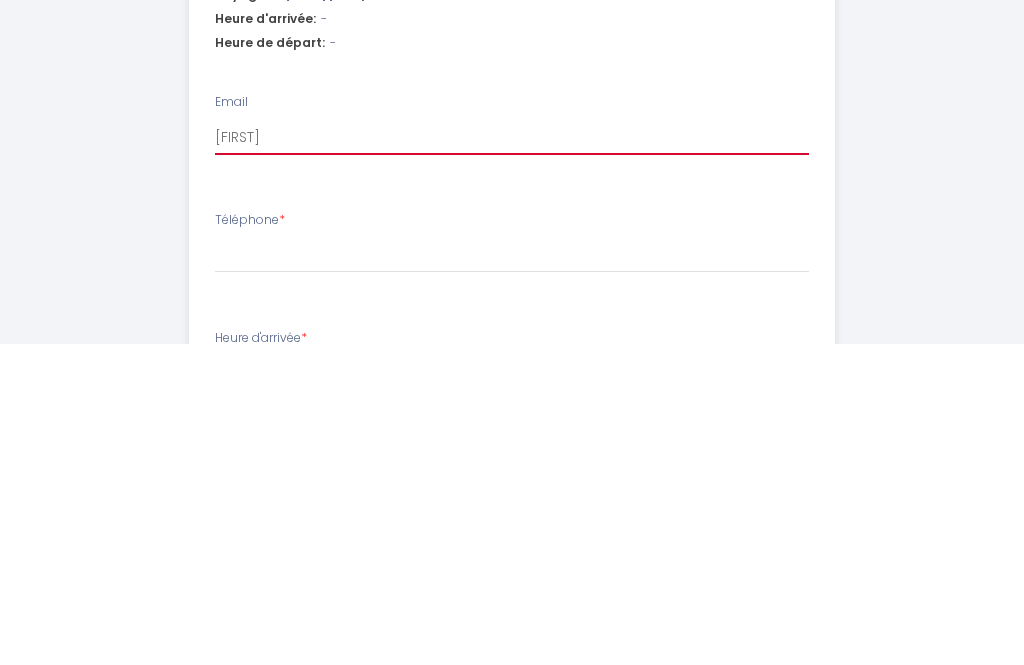 select 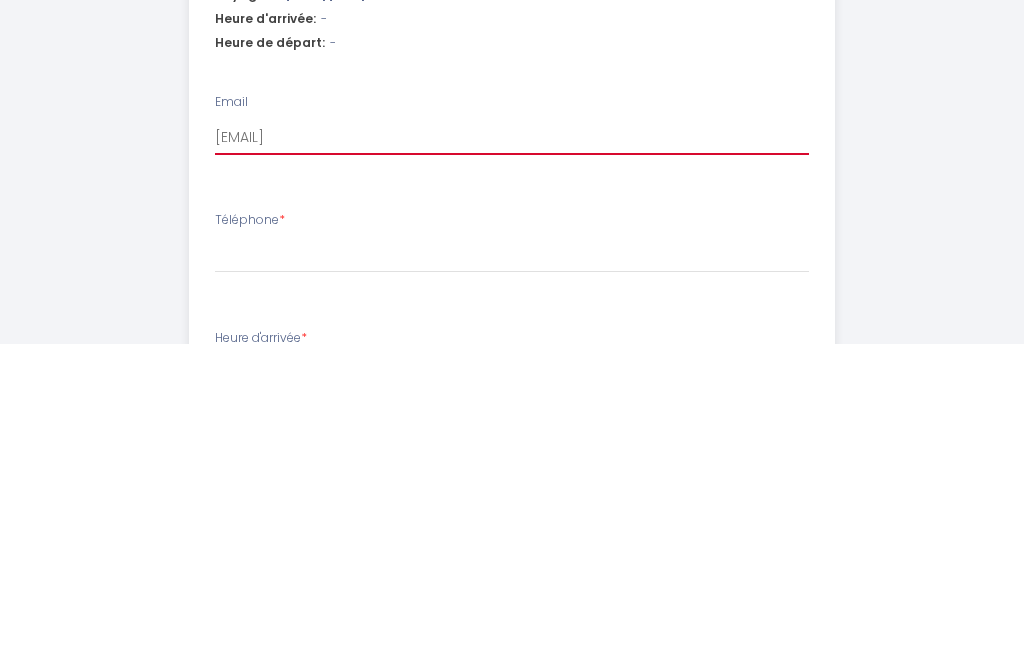 select 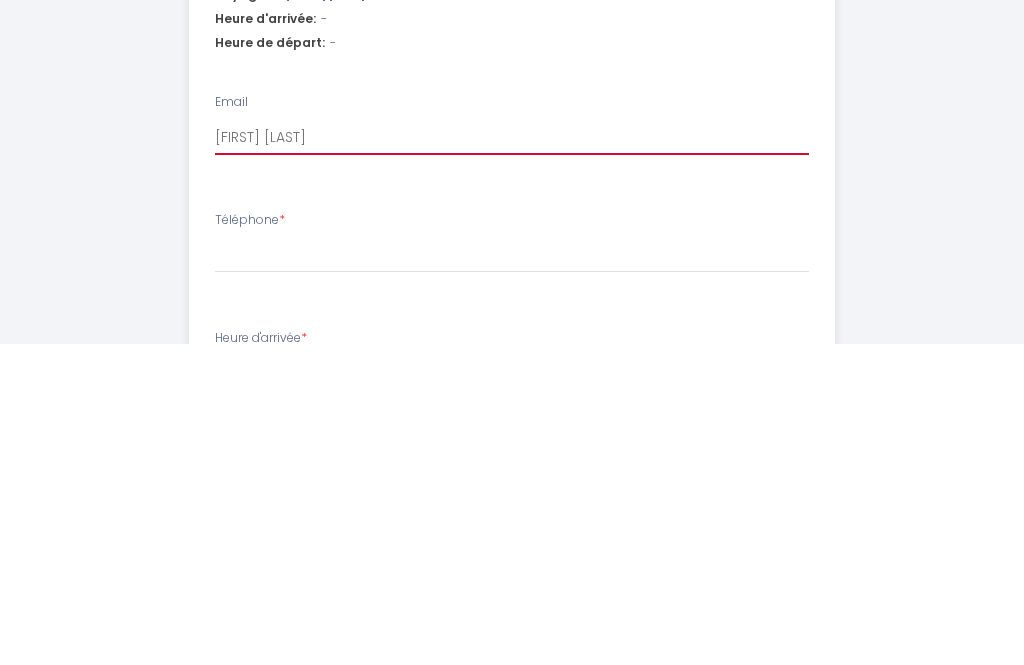 select 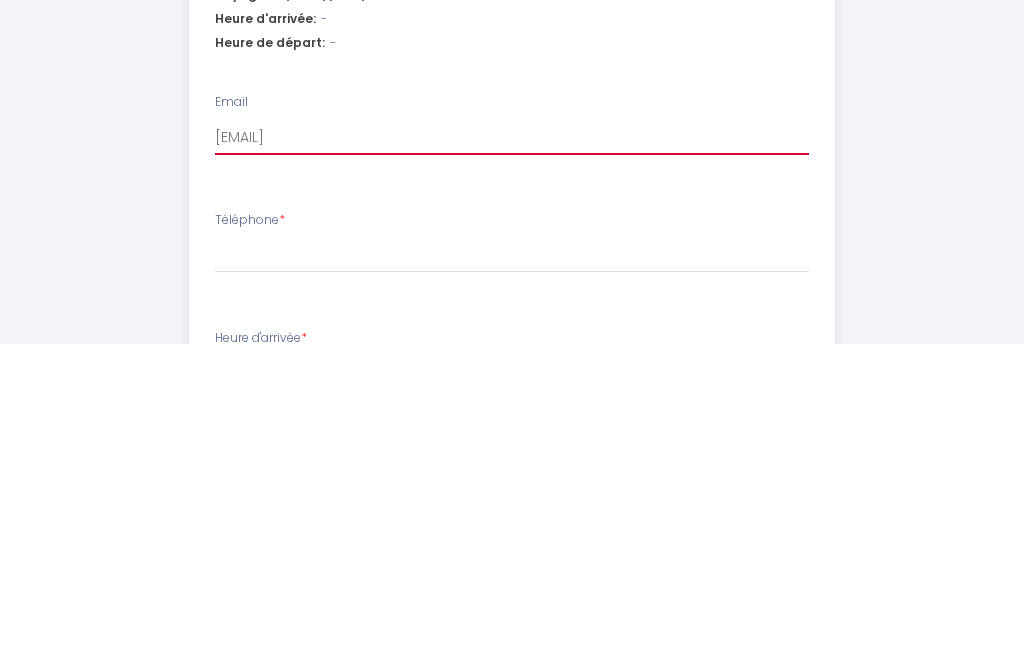 select 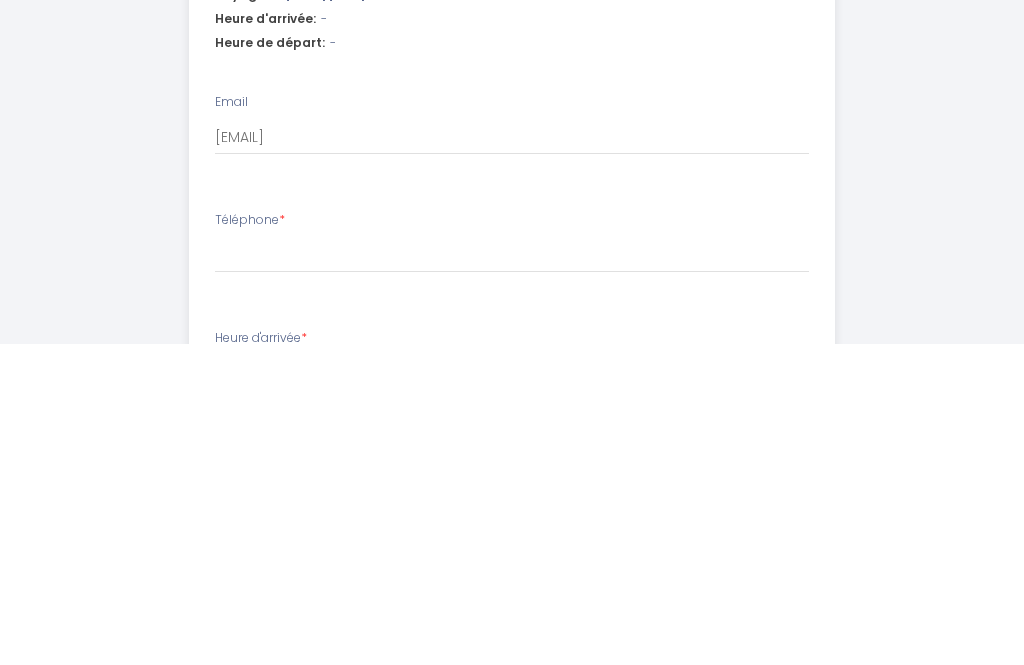 click on "Téléphone
*" at bounding box center (250, 541) 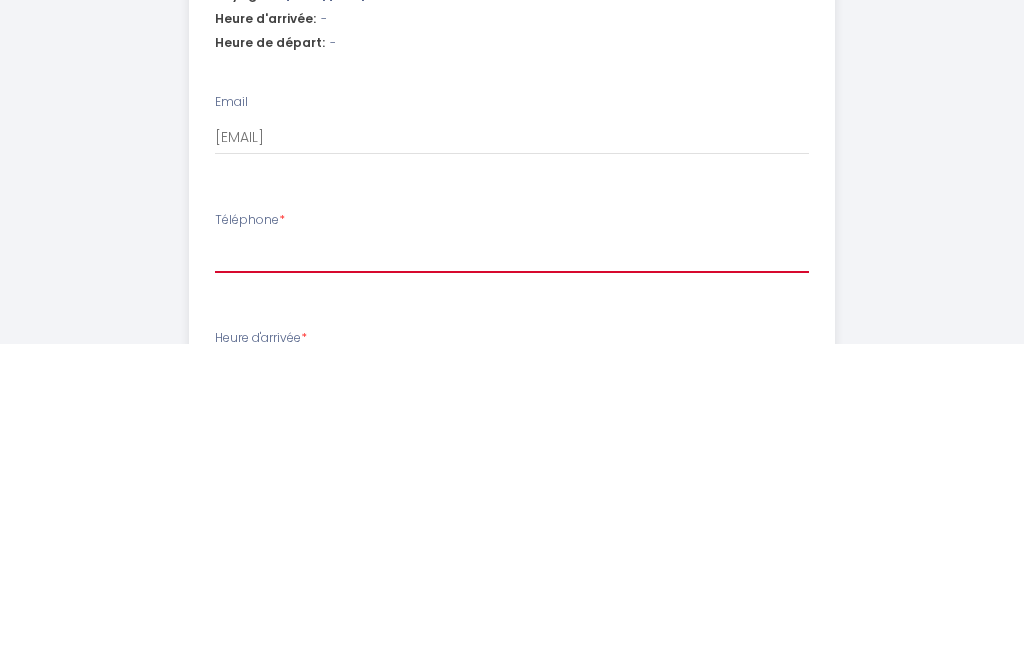 scroll, scrollTop: 482, scrollLeft: 0, axis: vertical 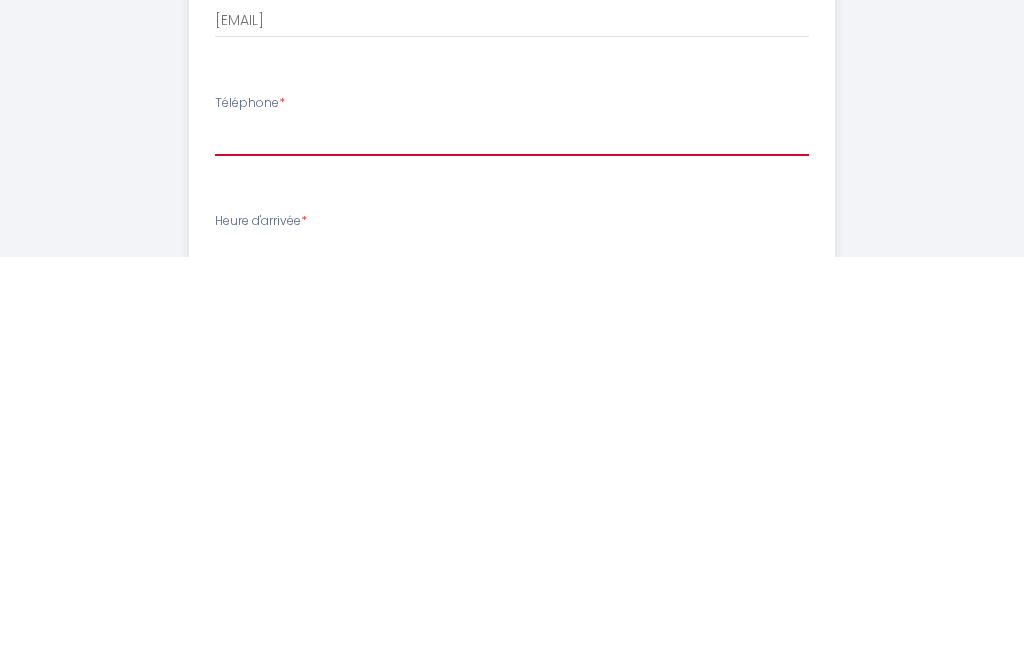 type on "0" 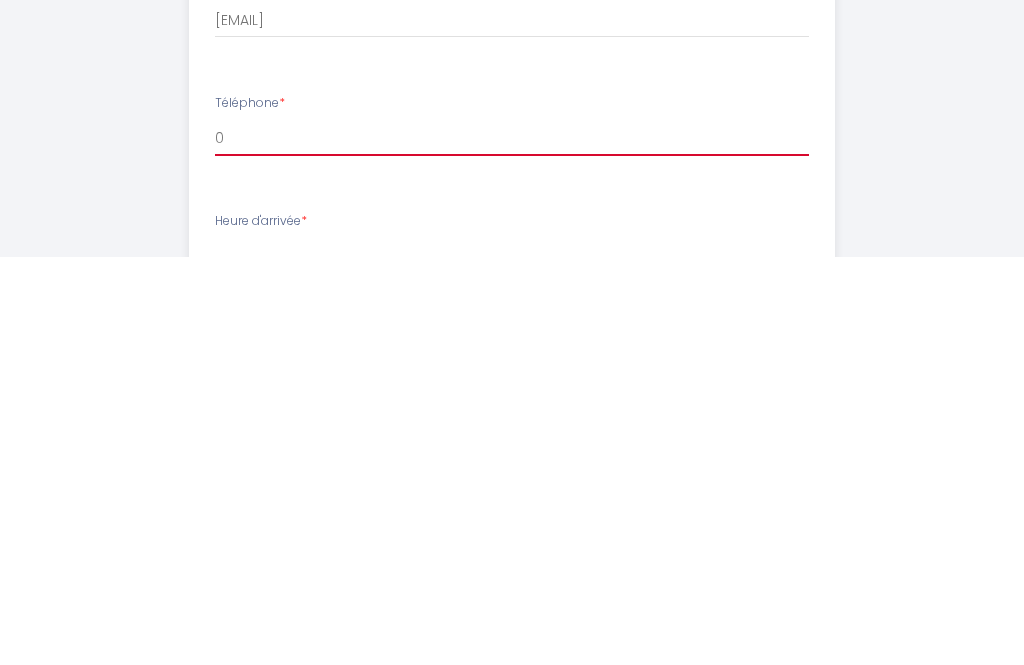 select 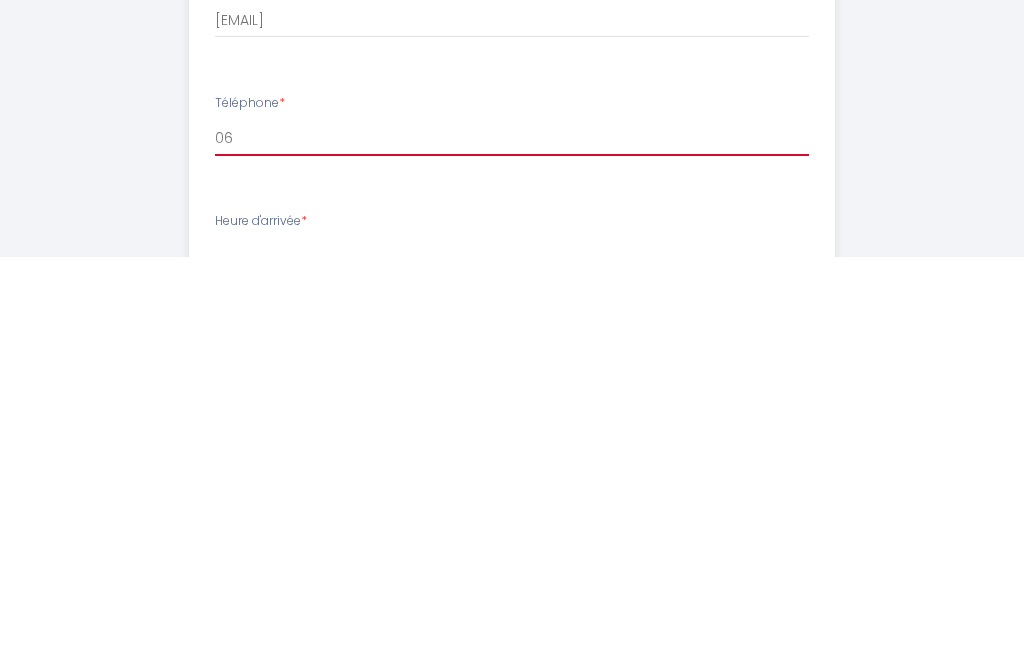 select 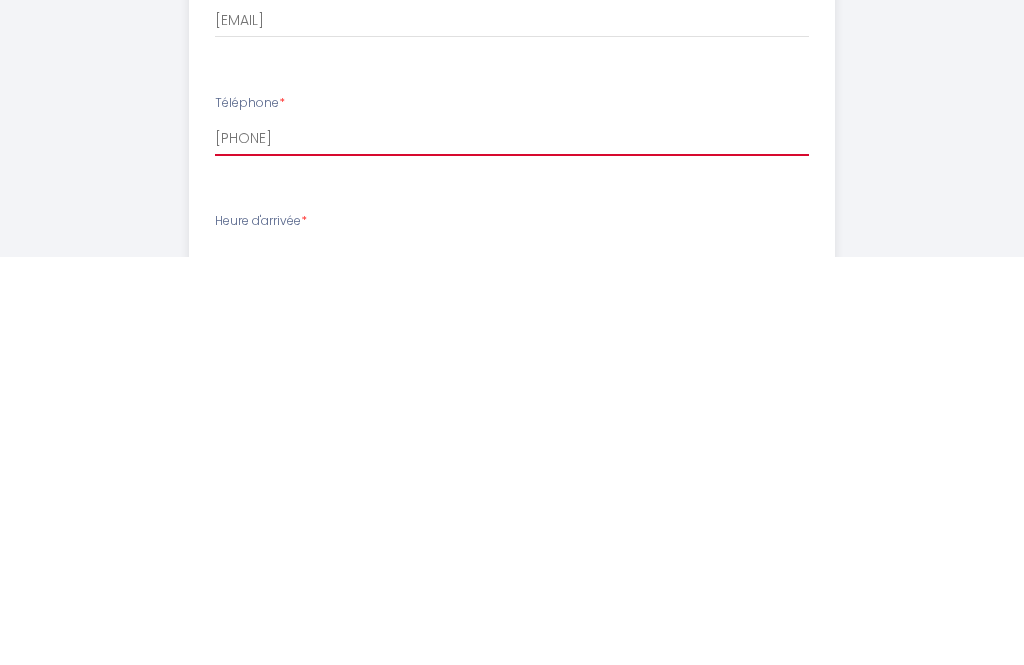 select 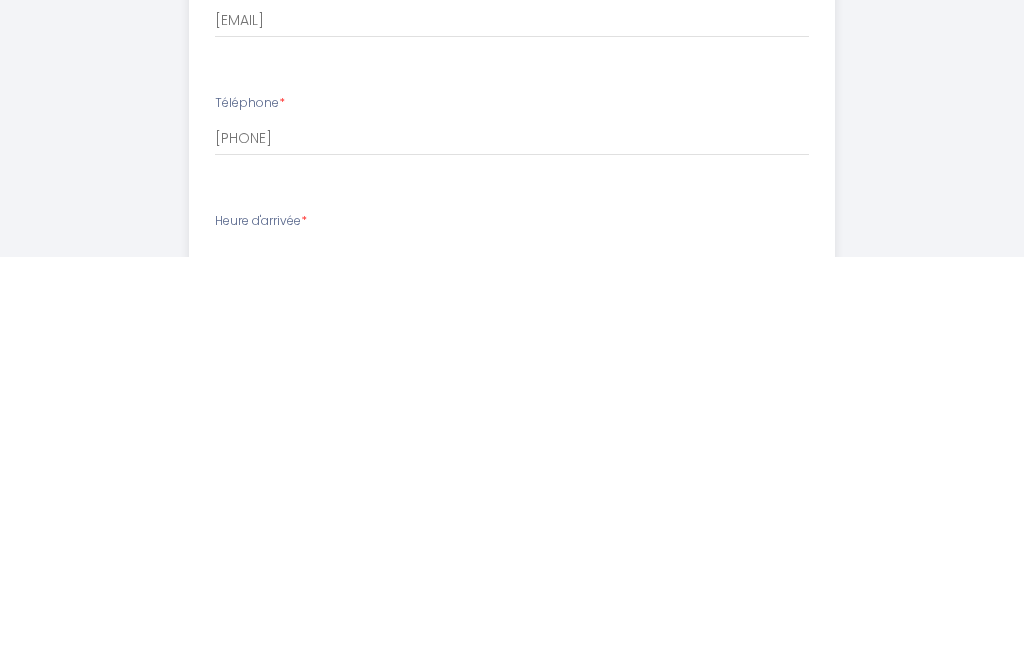 click on "Heure d'arrivée
*" at bounding box center [261, 629] 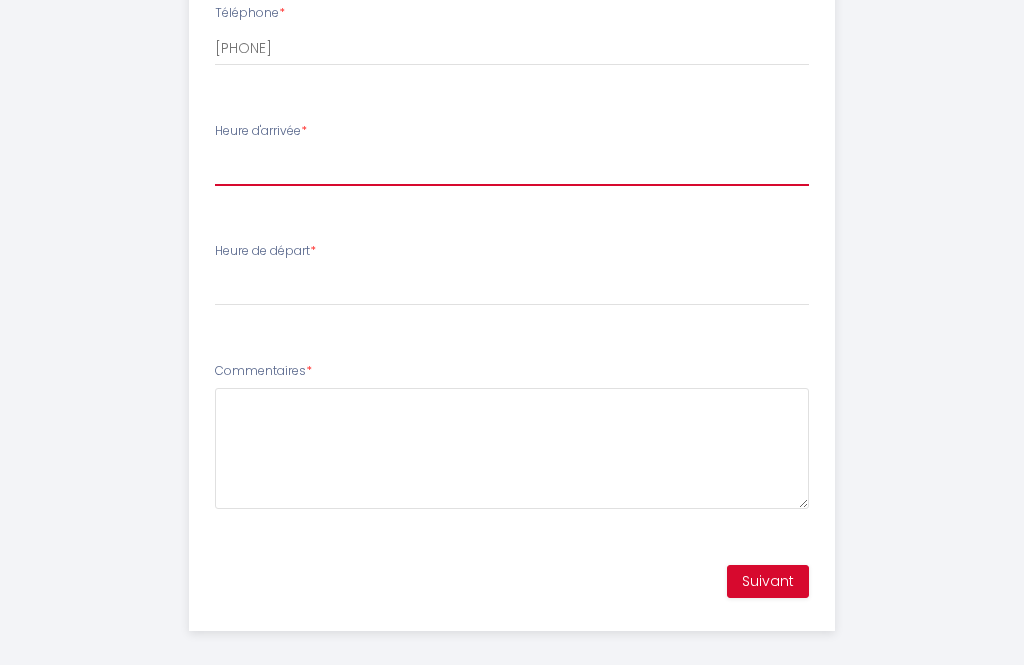 select on "16:00" 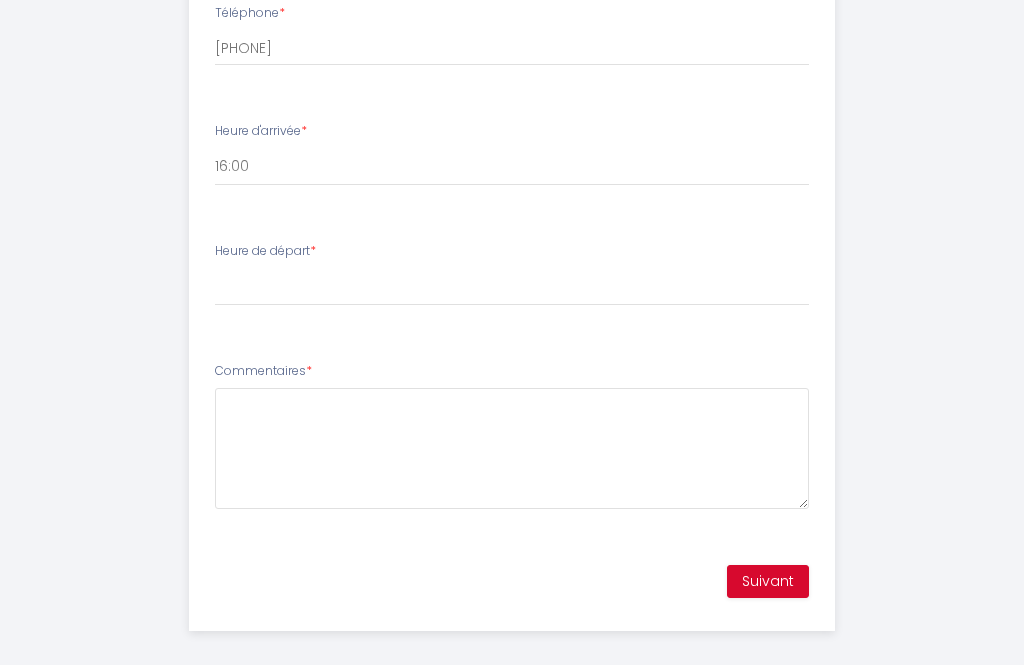 click on "Heure de départ
*" at bounding box center (265, 251) 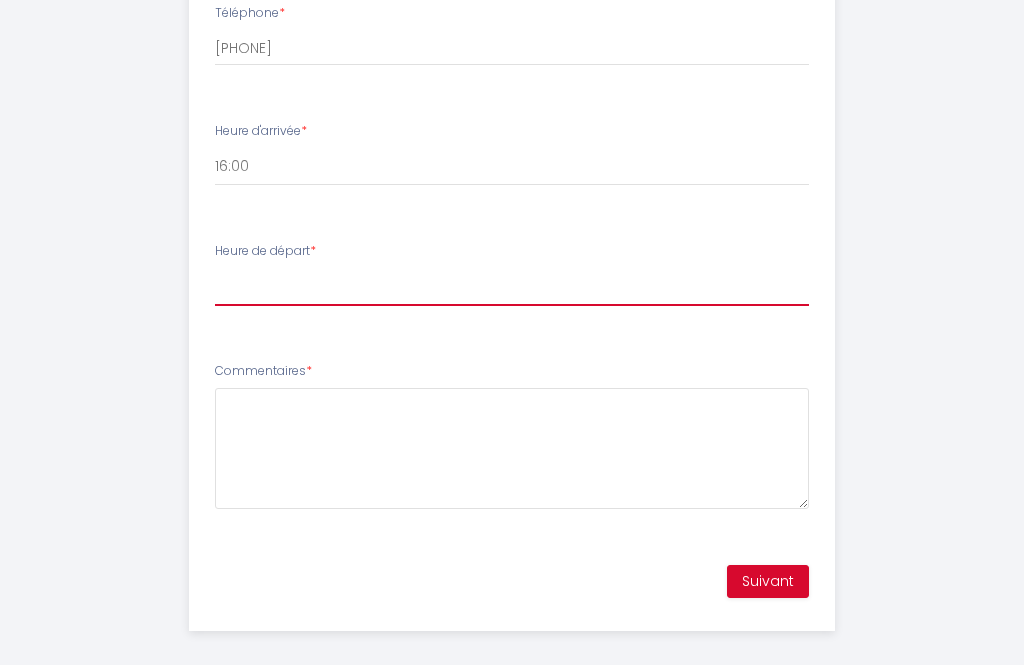 select on "10:00" 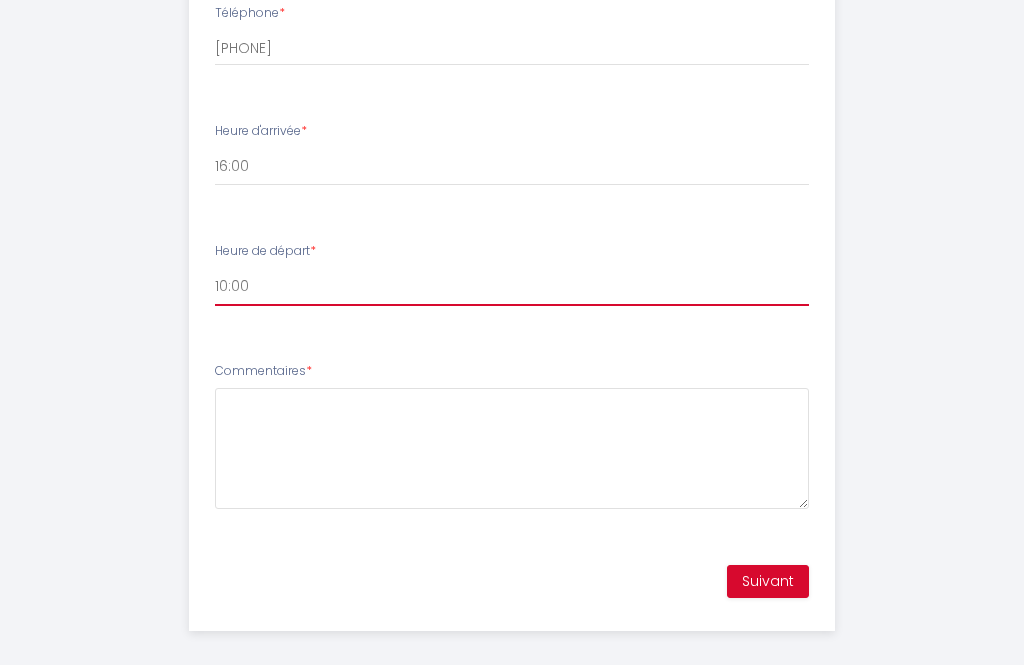 click on "00:00 00:30 01:00 01:30 02:00 02:30 03:00 03:30 04:00 04:30 05:00 05:30 06:00 06:30 07:00 07:30 08:00 08:30 09:00 09:30 10:00" at bounding box center (512, 287) 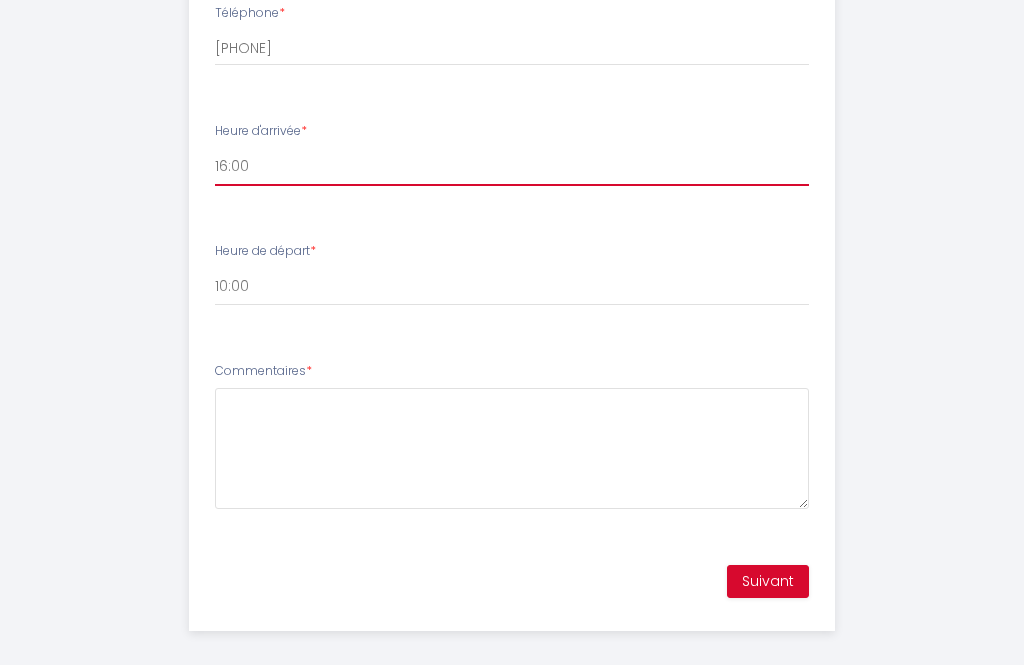 click on "16:00 16:30 17:00 17:30 18:00 18:30 19:00 19:30 20:00 20:30 21:00 21:30 22:00 22:30 23:00 23:30" at bounding box center [512, 167] 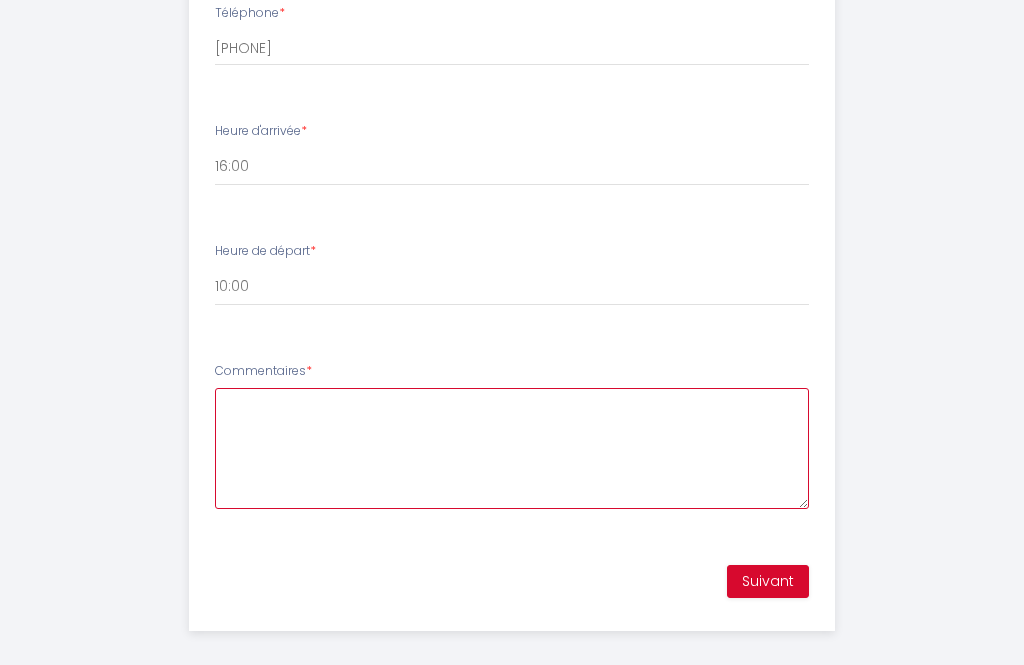 click on "Commentaires
*" at bounding box center [512, 448] 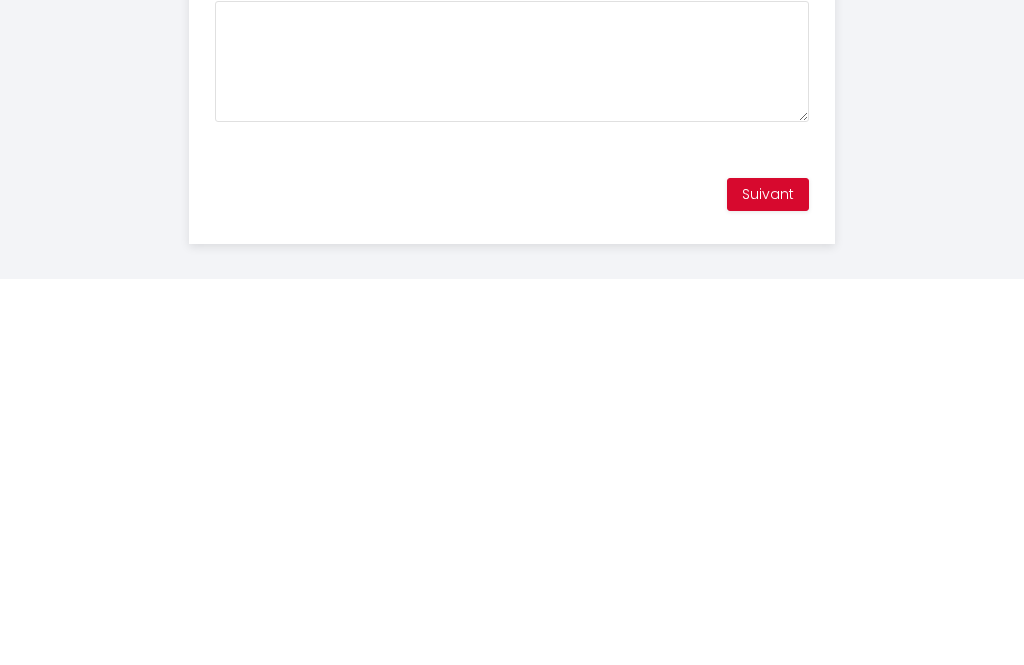click on "Suivant" at bounding box center (768, 582) 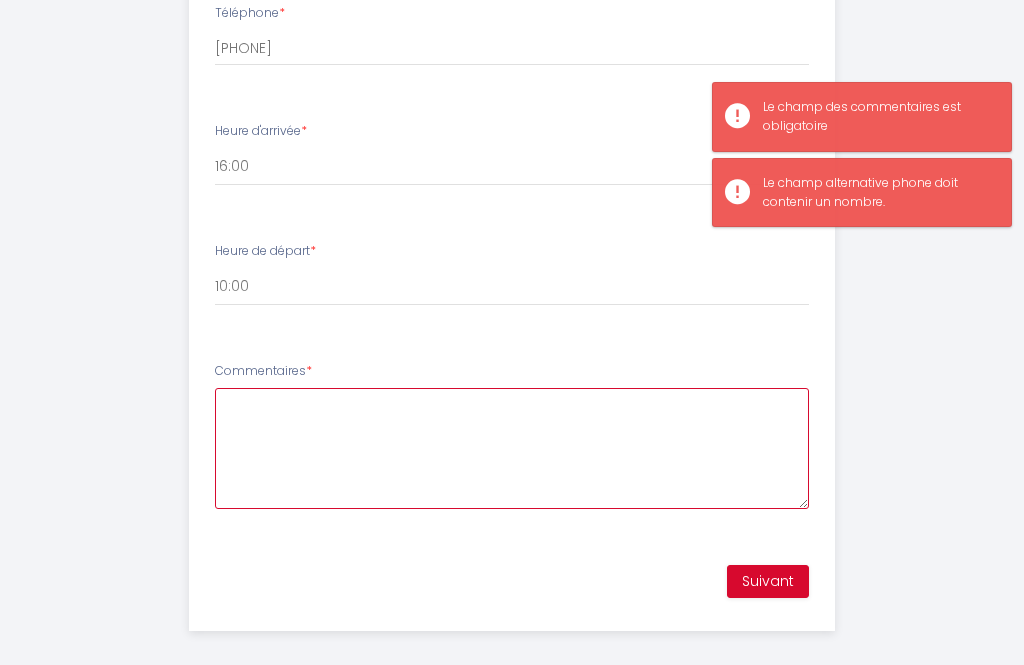 click on "Commentaires
*" at bounding box center (512, 448) 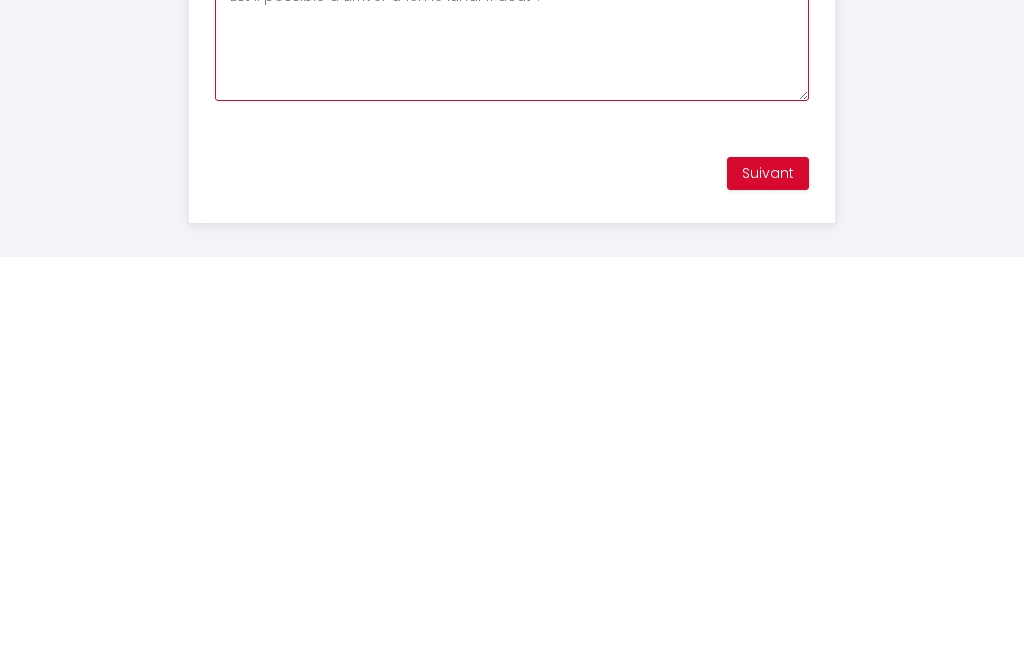 type on "Est il possible d’arriver à 16h le lundi 11 août ?" 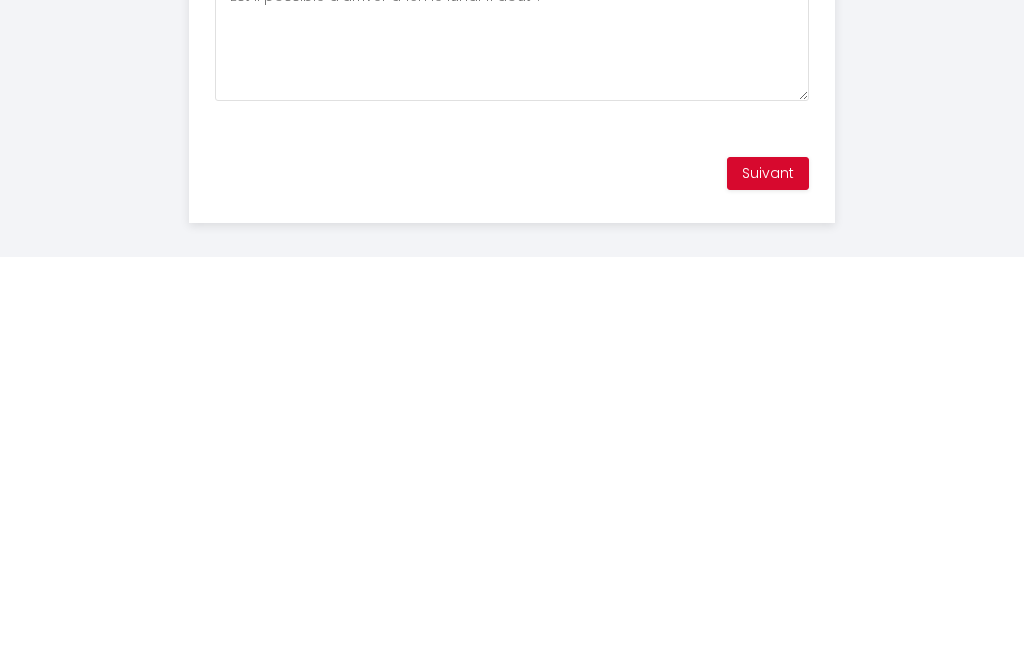 click on "Suivant" at bounding box center (768, 582) 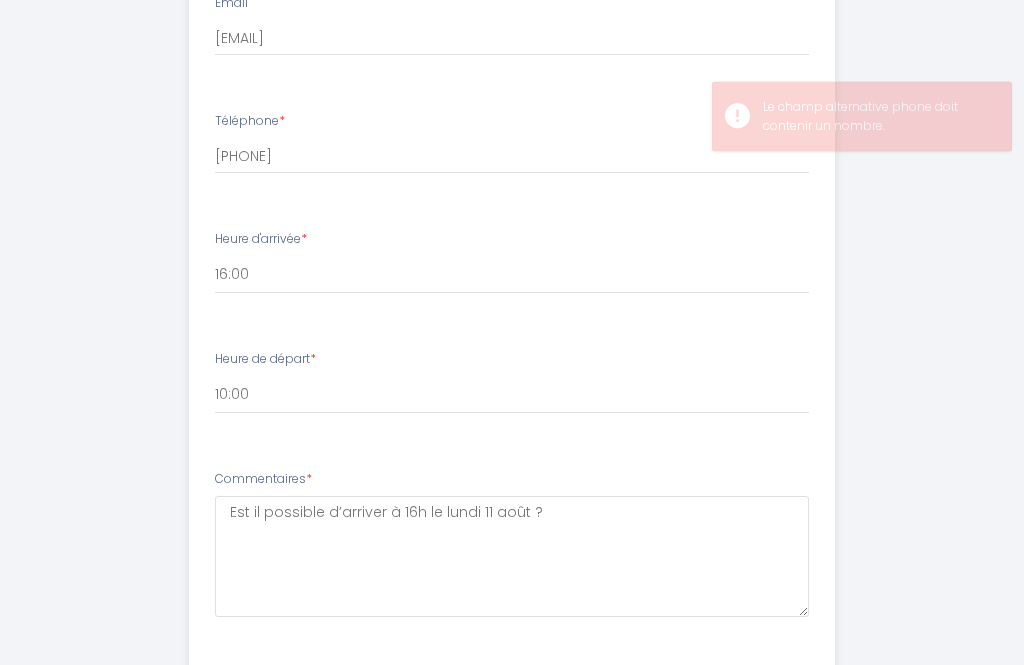 scroll, scrollTop: 862, scrollLeft: 0, axis: vertical 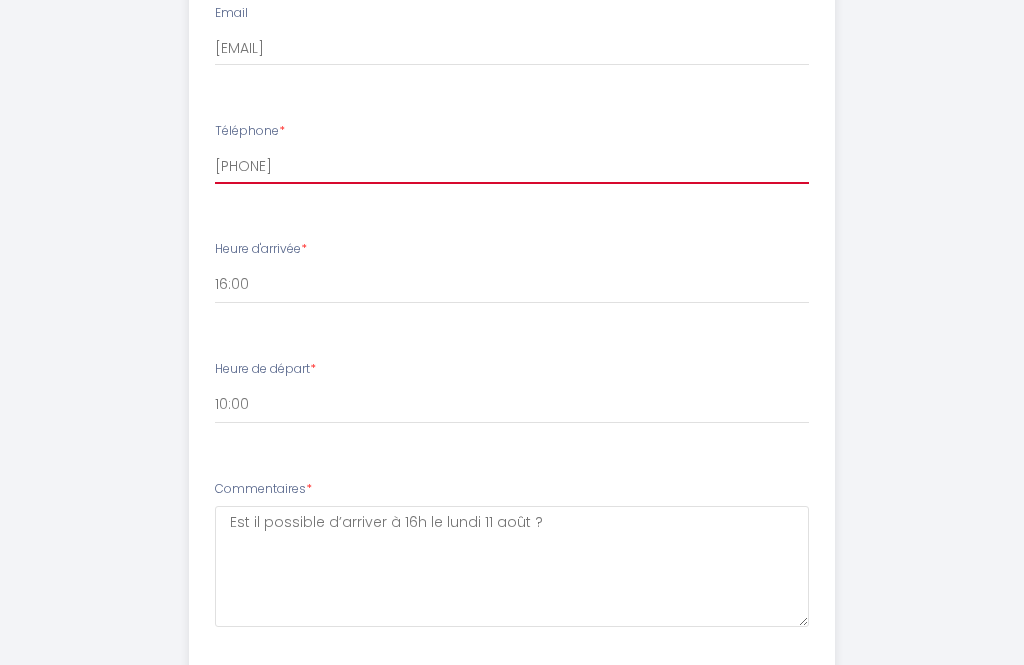 click on "[PHONE]" at bounding box center (512, 166) 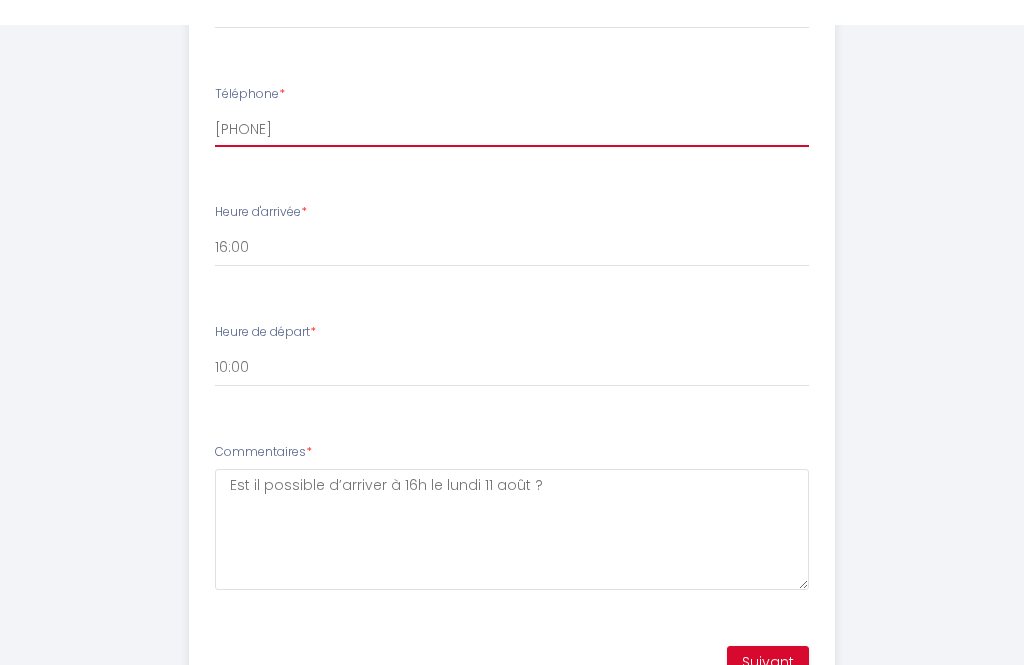 scroll, scrollTop: 925, scrollLeft: 0, axis: vertical 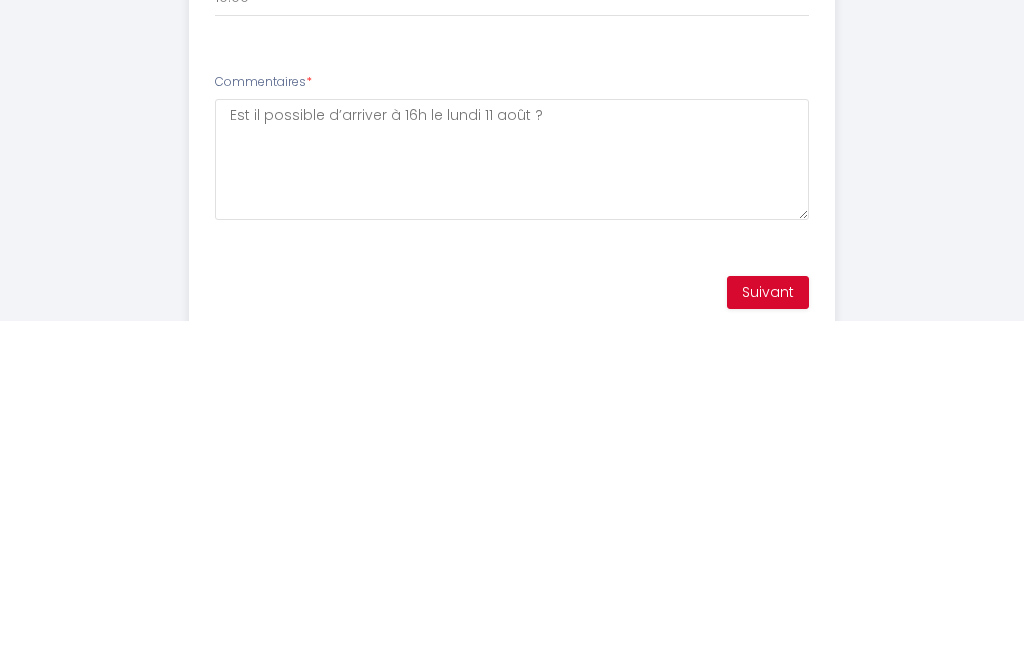 type on "[PHONE]" 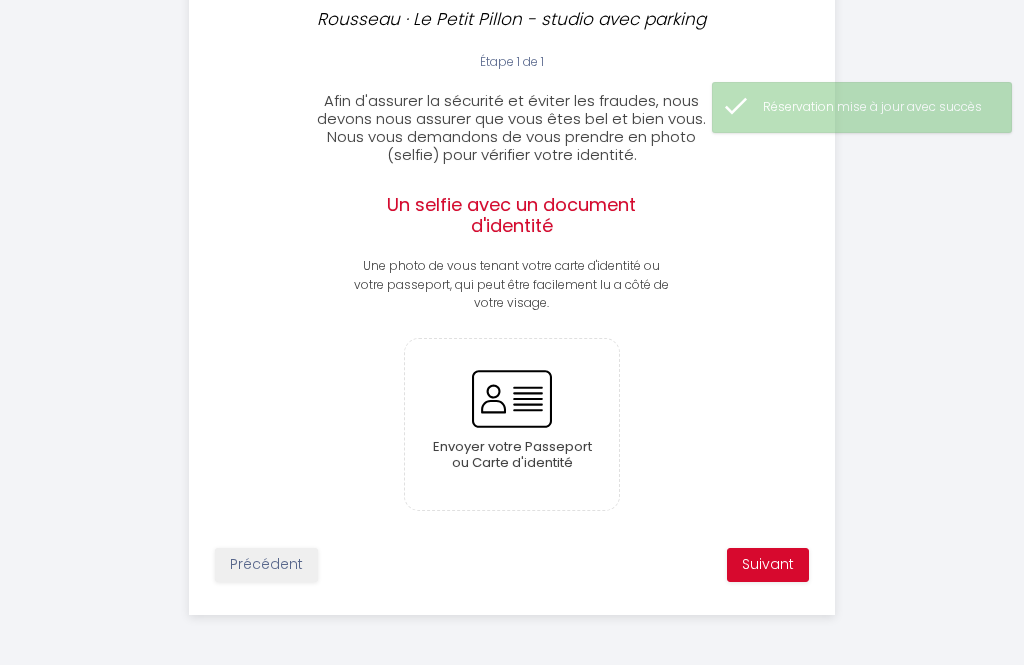 scroll, scrollTop: 316, scrollLeft: 0, axis: vertical 